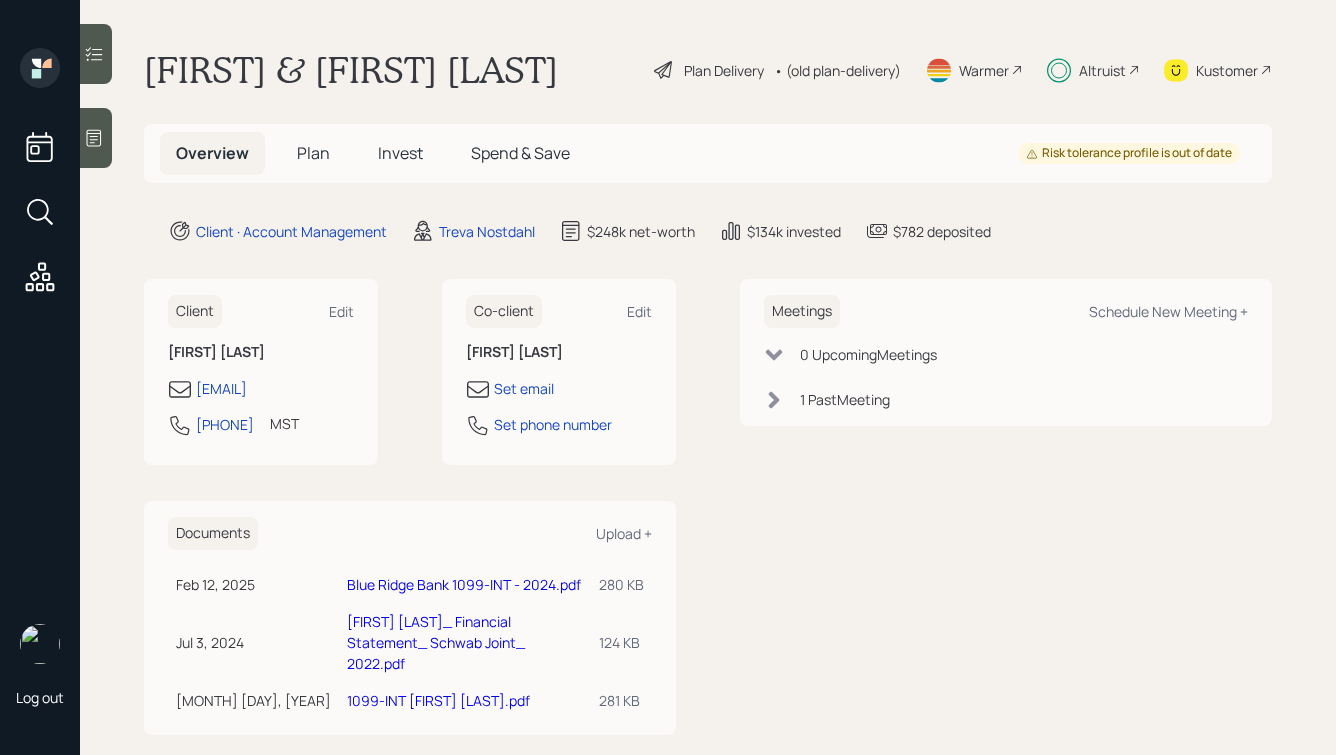 scroll, scrollTop: 0, scrollLeft: 0, axis: both 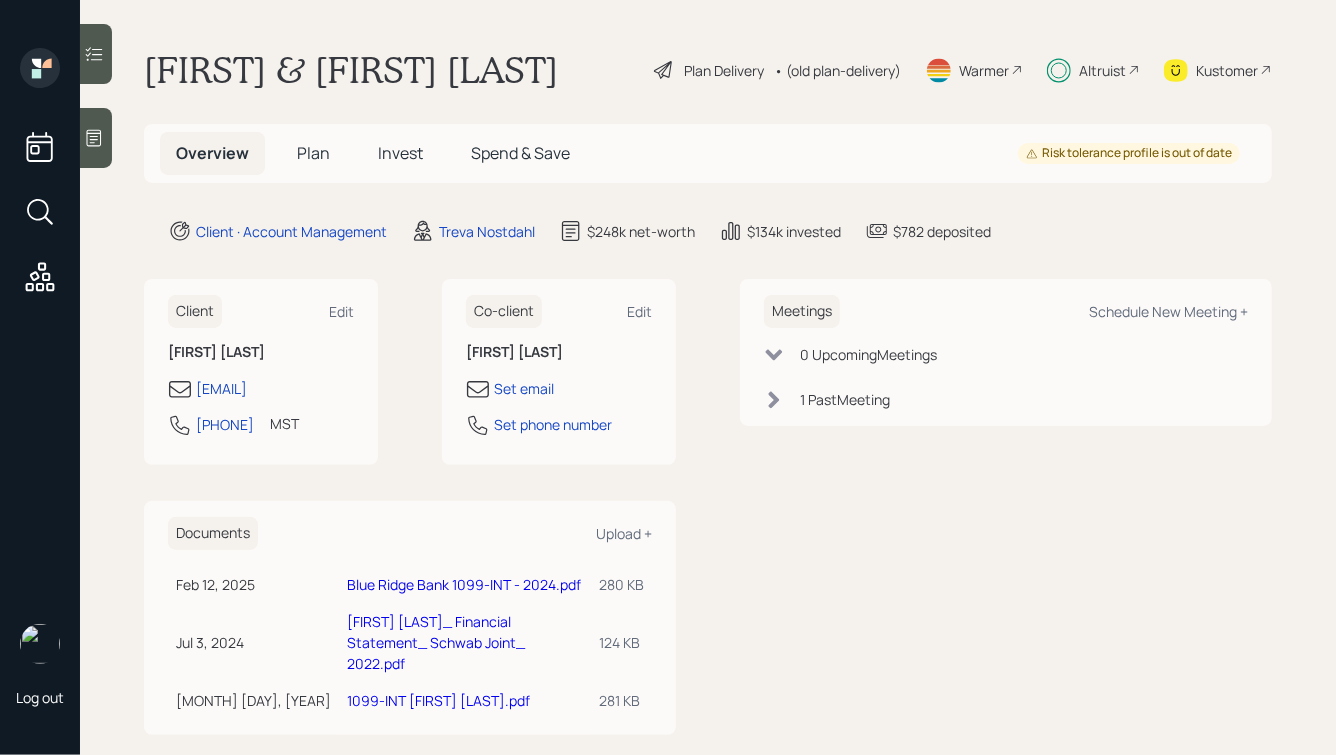 click on "Altruist" at bounding box center (1093, 70) 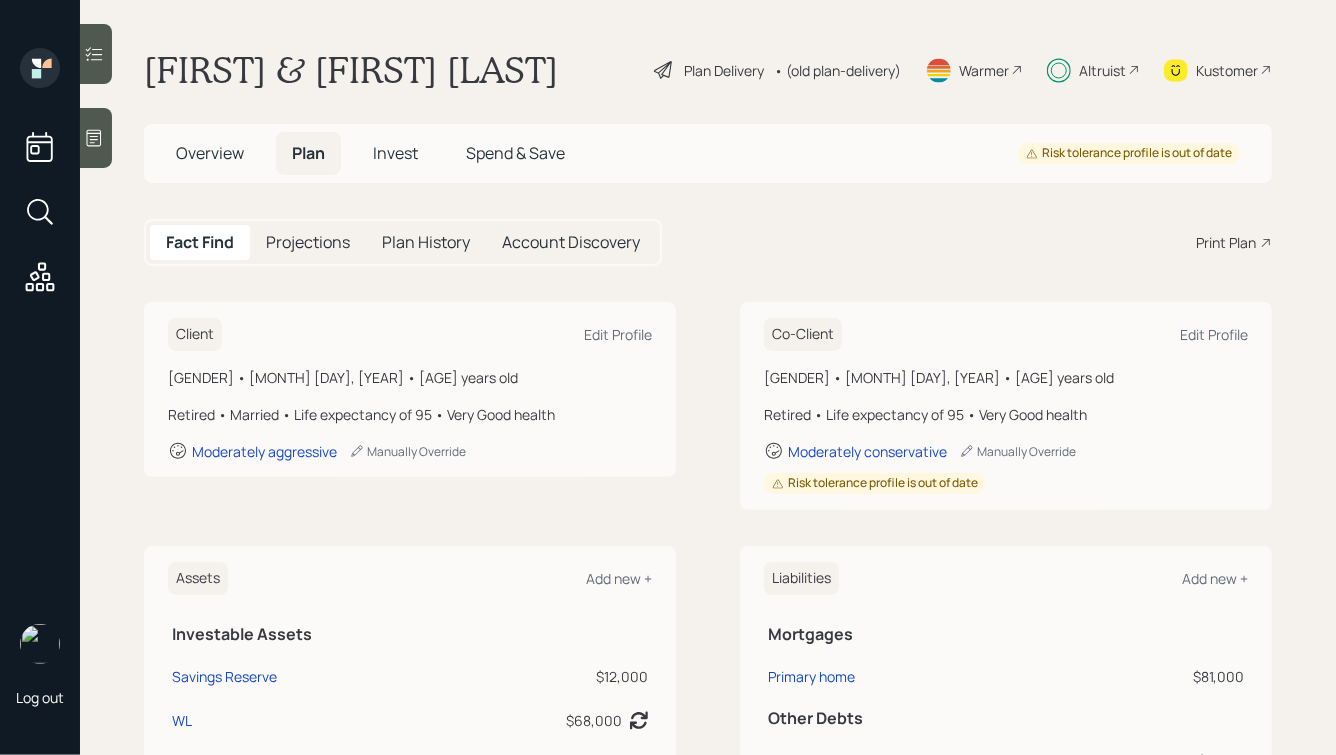 click on "Spend & Save" at bounding box center (515, 153) 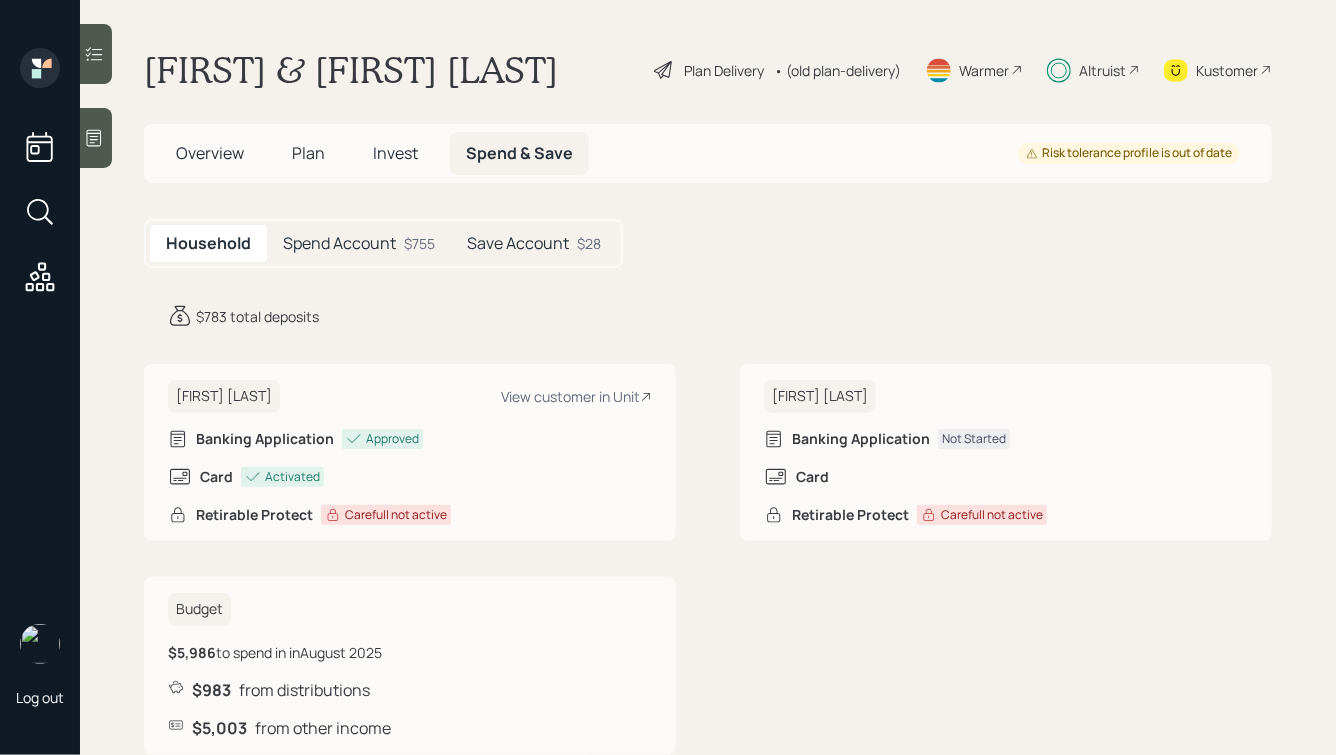 click on "Spend Account" at bounding box center (339, 243) 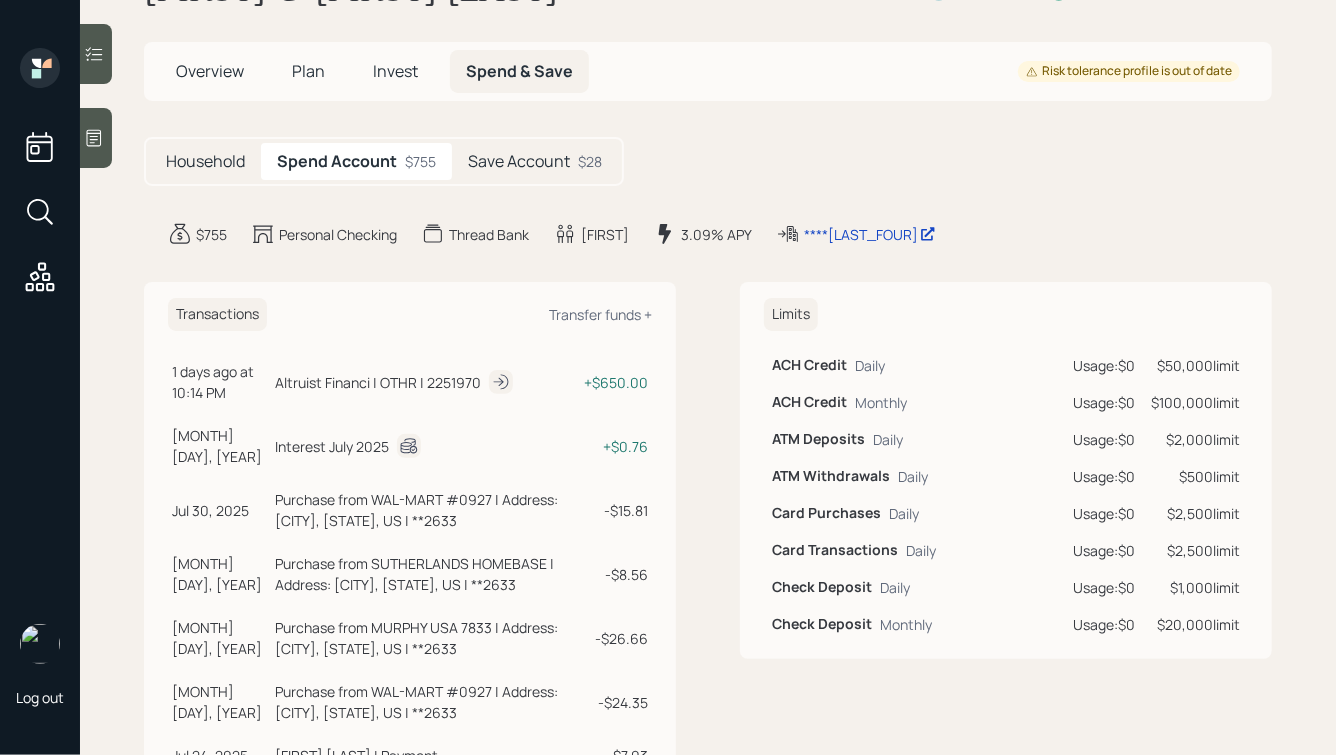 scroll, scrollTop: 89, scrollLeft: 0, axis: vertical 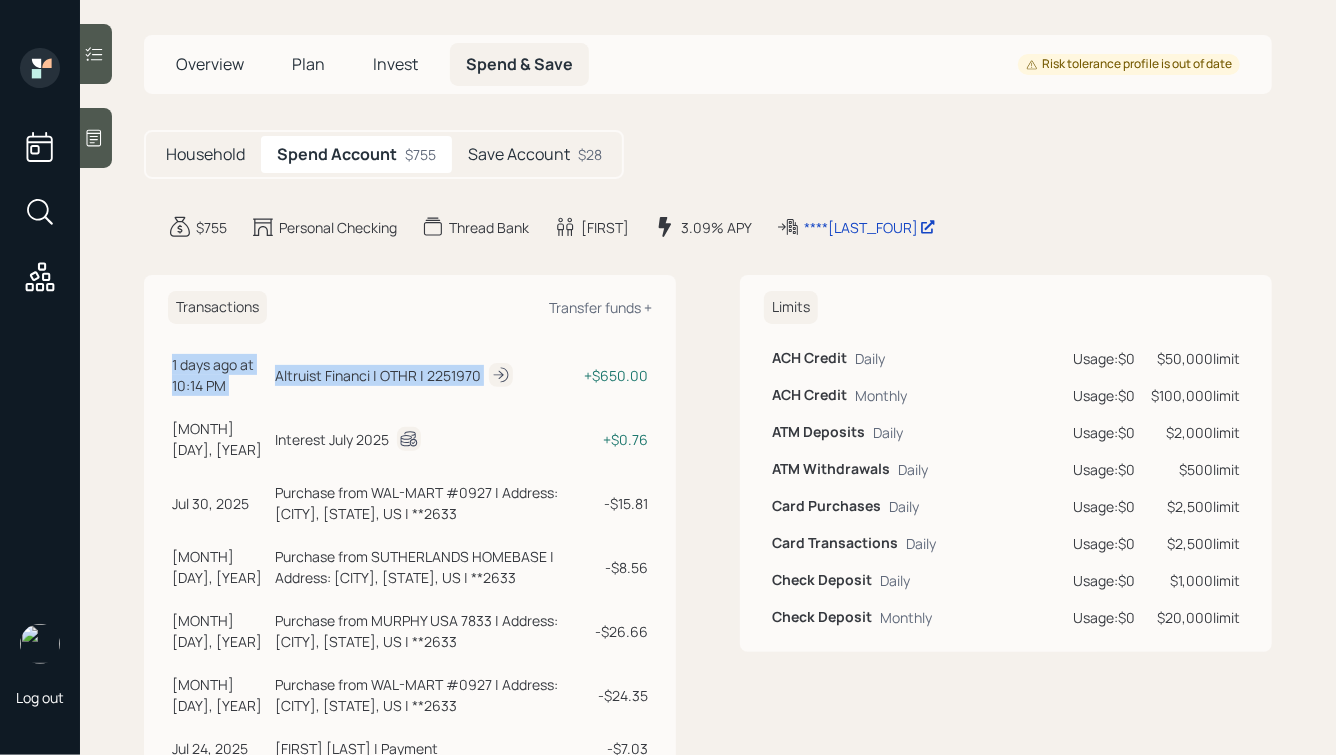 drag, startPoint x: 587, startPoint y: 372, endPoint x: 665, endPoint y: 383, distance: 78.77182 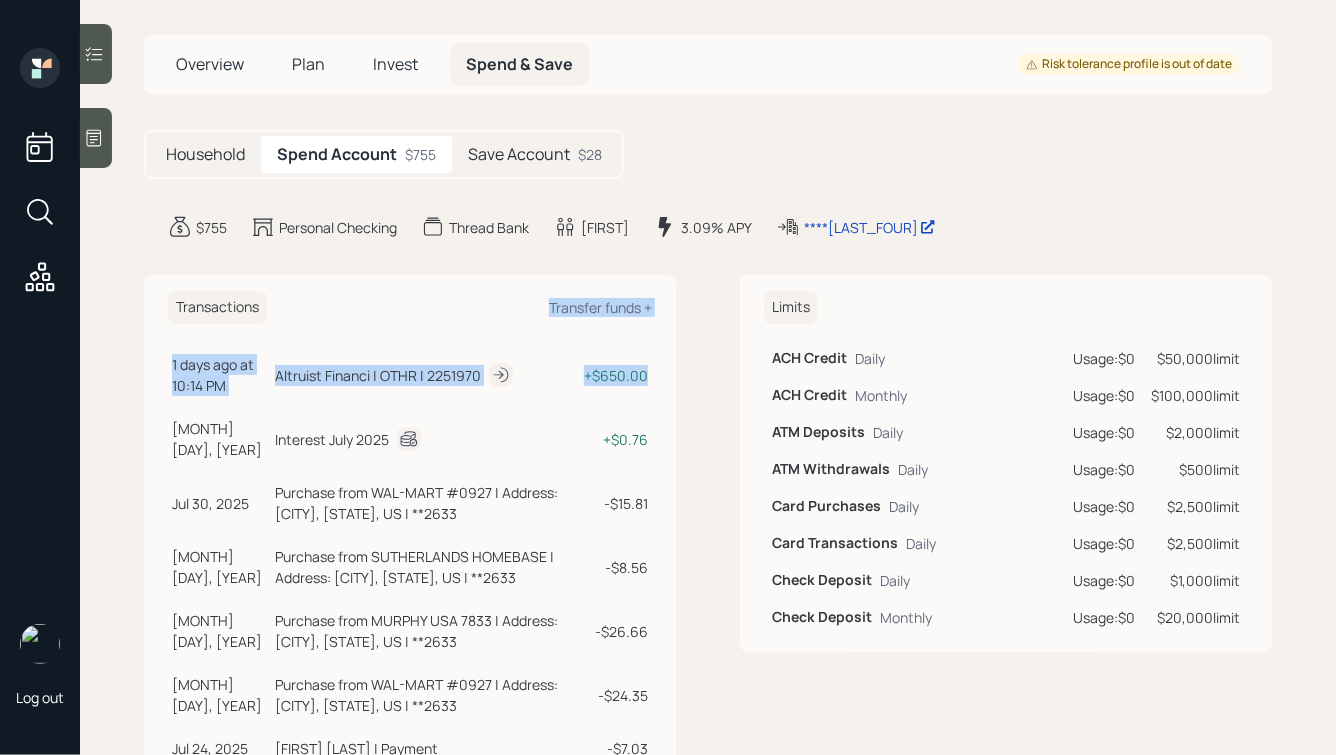 drag, startPoint x: 650, startPoint y: 374, endPoint x: 378, endPoint y: 303, distance: 281.11386 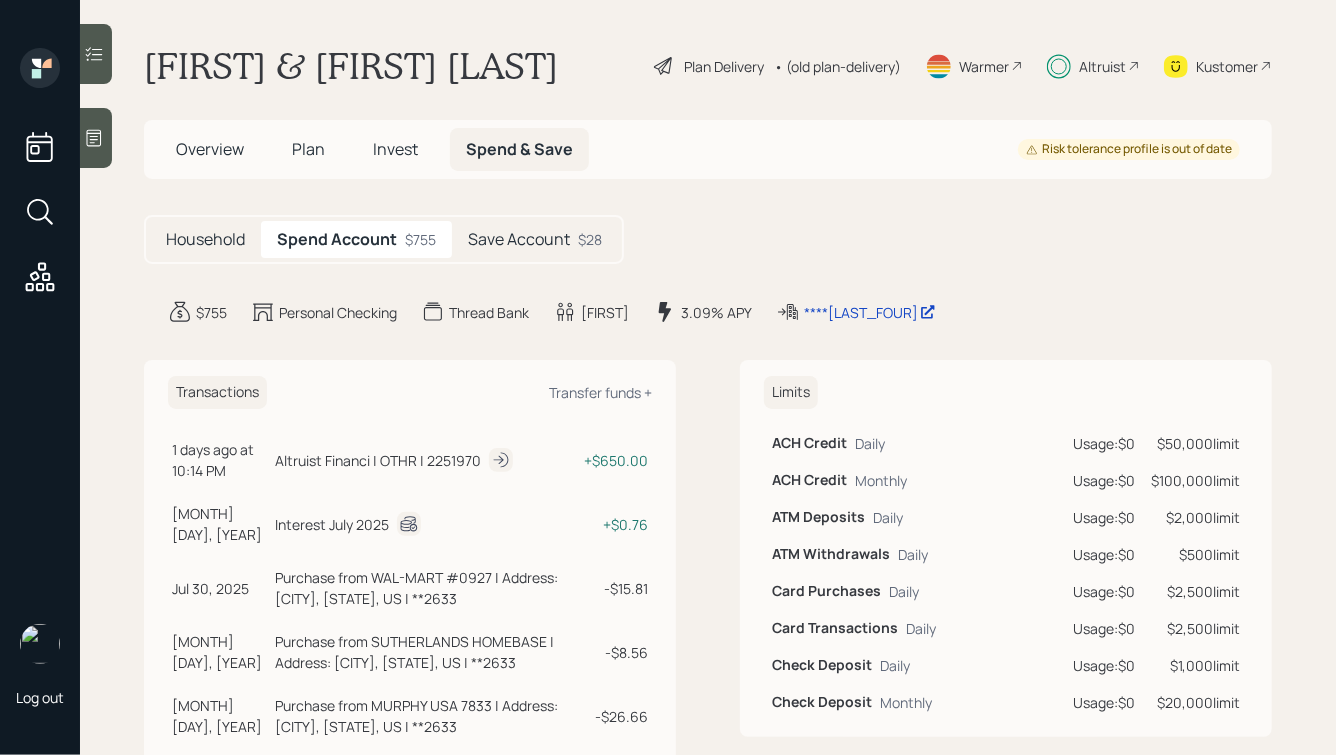 scroll, scrollTop: 6, scrollLeft: 0, axis: vertical 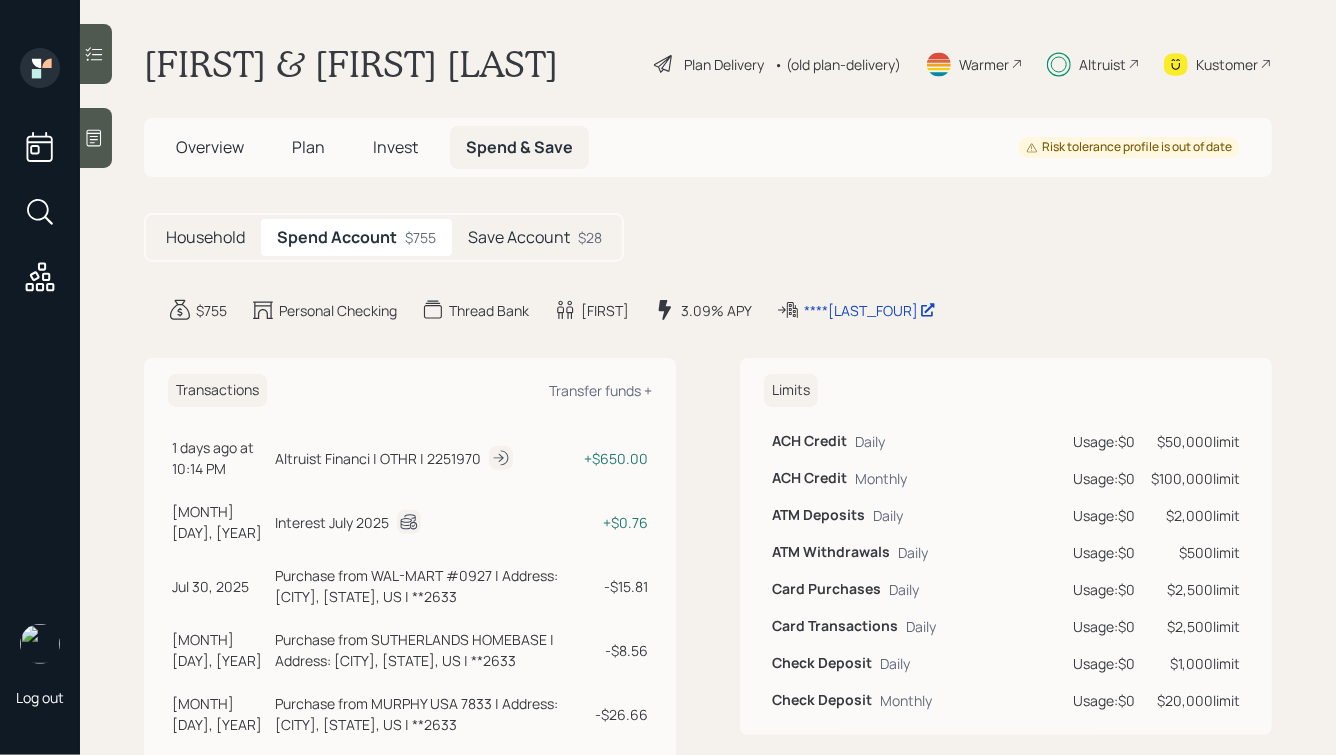 click on "Altruist Financi  |  OTHR |  2251970" at bounding box center (378, 458) 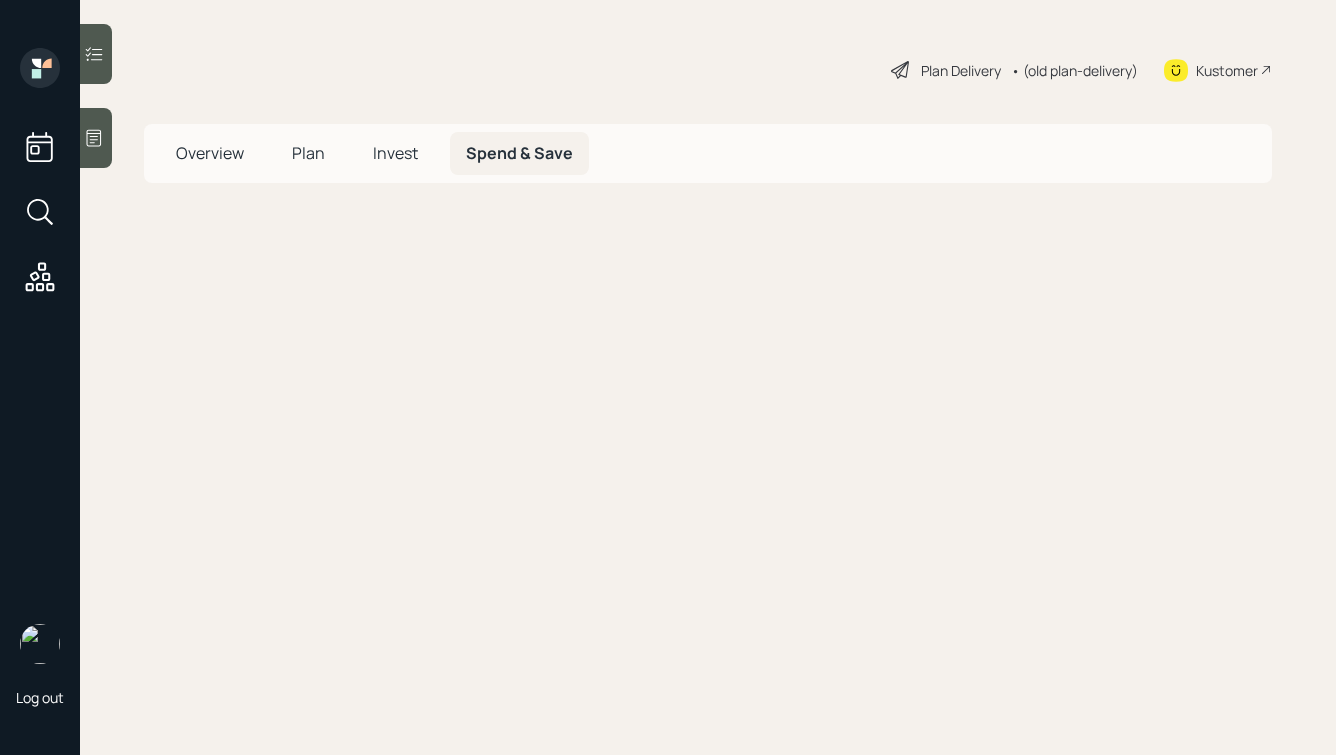 scroll, scrollTop: 0, scrollLeft: 0, axis: both 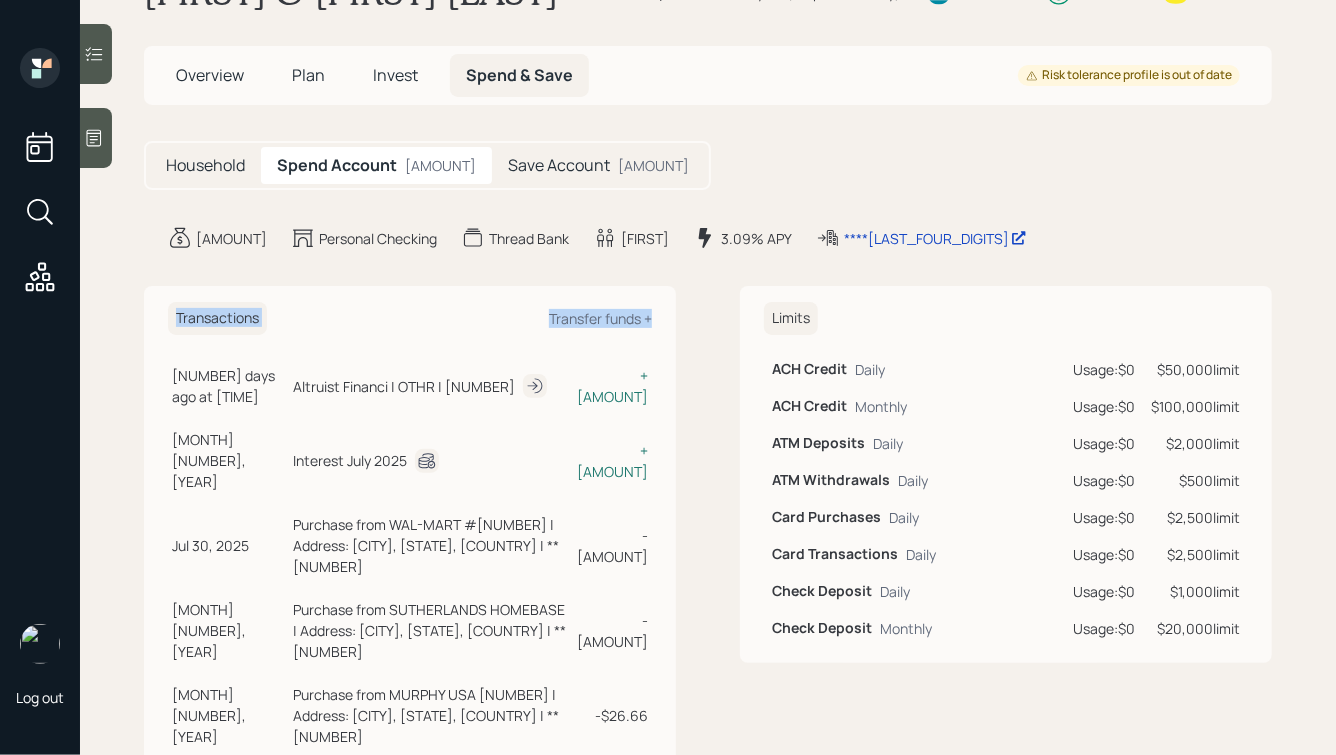 drag, startPoint x: 656, startPoint y: 447, endPoint x: 404, endPoint y: 264, distance: 311.43698 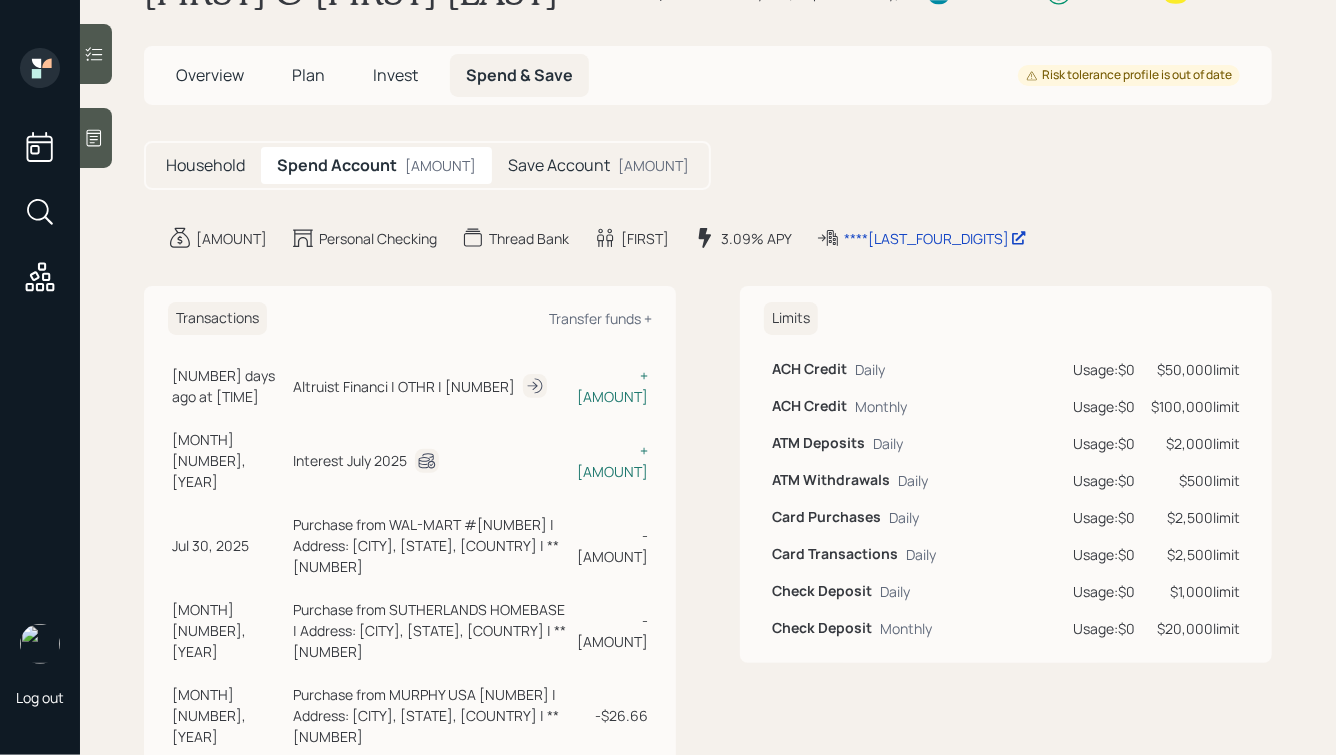 scroll, scrollTop: 0, scrollLeft: 0, axis: both 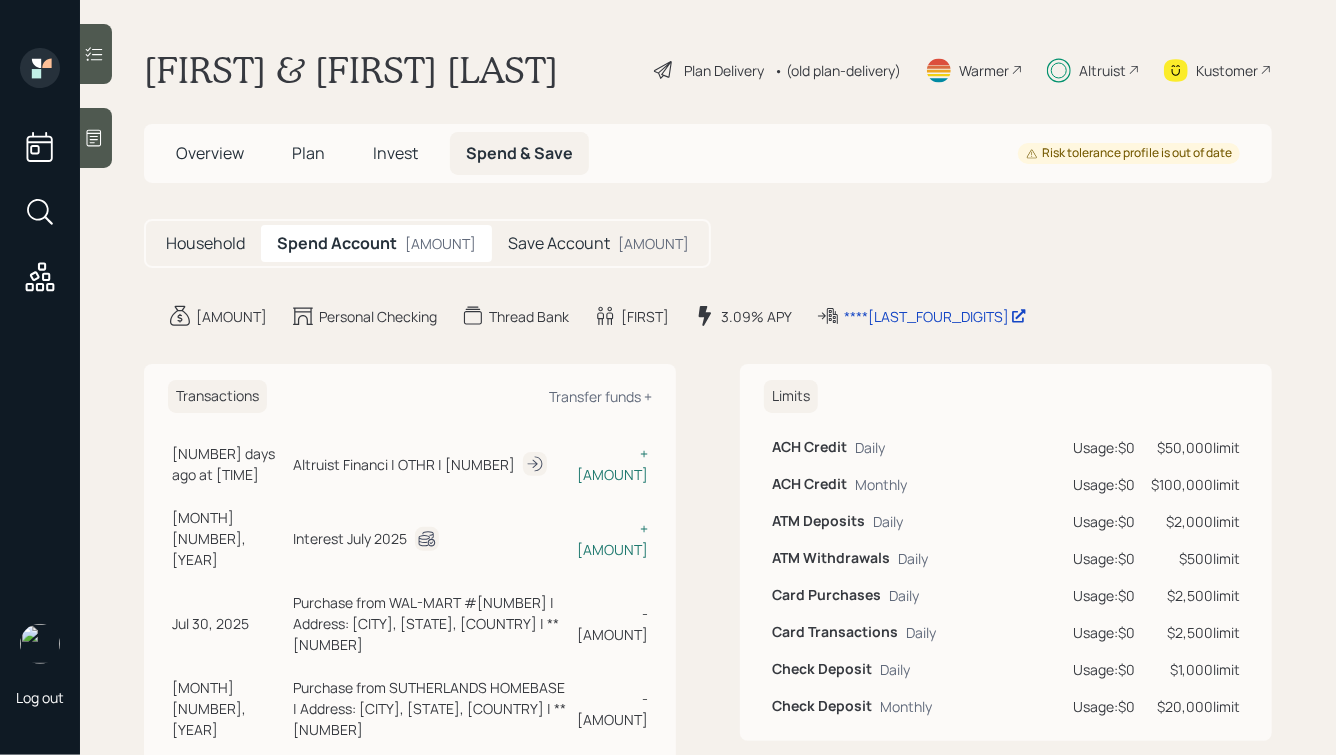 click on "Roy & Jill Stewart Plan Delivery • (old plan-delivery) Warmer Altruist Kustomer Overview Plan Invest Spend & Save Risk tolerance profile is out of date Household Spend Account $755 Save Account $28 $755 Personal Checking Thread Bank Roy 3.09% APY ****3277 Transactions Transfer funds + 1 days ago at 10:14 PM Monday, August 4, 2025 10:14 PM CDT Altruist Financi  |  OTHR |  2251970 + $650.00 Aug 2, 2025 Saturday, August 2, 2025 6:49 AM CDT Interest July 2025 + $0.76 Jul 30, 2025 Wednesday, July 30, 2025 5:33 PM CDT Purchase from WAL-MART #0927  |  Address: PLAINVIEW, TX, US  |  **2633 - $15.81 Jul 26, 2025 Saturday, July 26, 2025 4:07 PM CDT Purchase from SUTHERLANDS HOMEBASE  |  Address: PLAINVIEW, TX, US  |  **2633 - $8.56 Jul 25, 2025 Friday, July 25, 2025 11:56 AM CDT Purchase from MURPHY USA 7833  |  Address: PLAINVIEW, TX, US  |  **2633 - $26.66 Jul 25, 2025 Friday, July 25, 2025 11:48 AM CDT Purchase from WAL-MART #0927  |  Address: PLAINVIEW, TX, US  |  **2633 - $24.35 Jul 24, 2025 - $7.03 Jul 19, 2025" at bounding box center (708, 377) 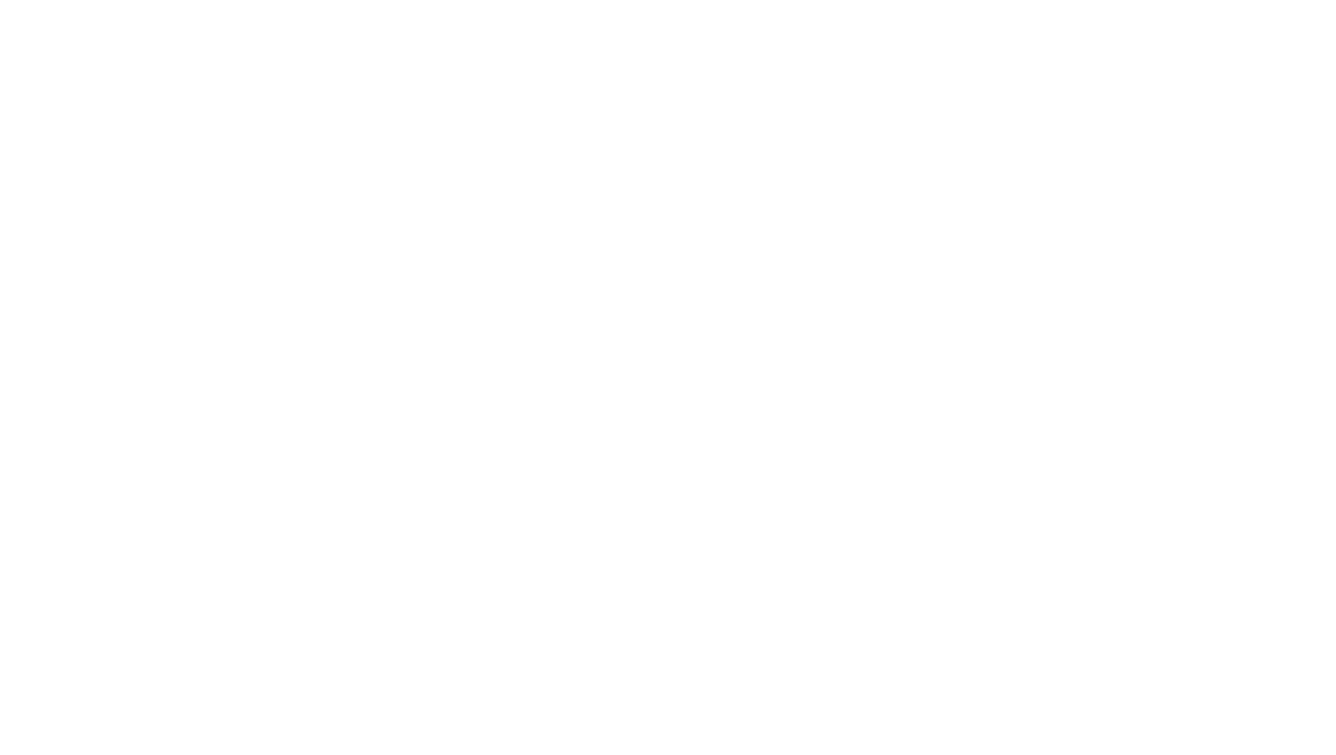 scroll, scrollTop: 0, scrollLeft: 0, axis: both 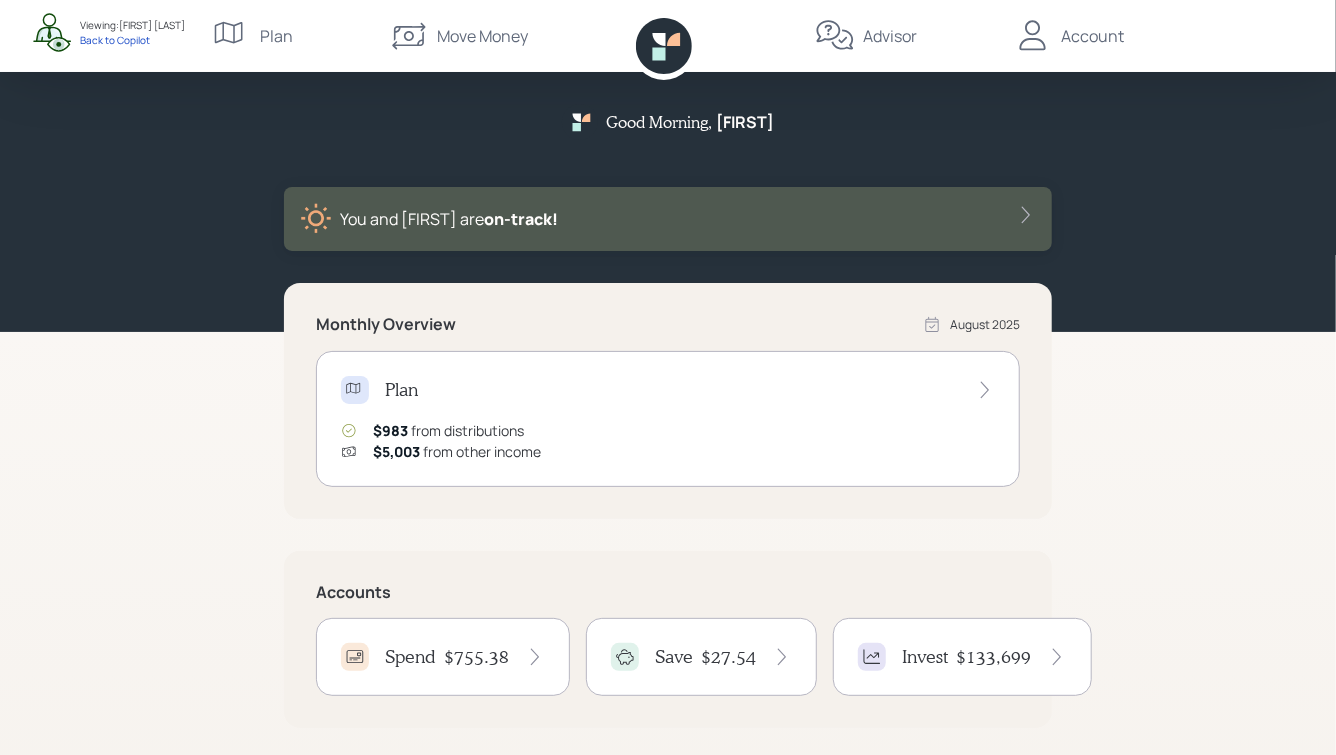 click 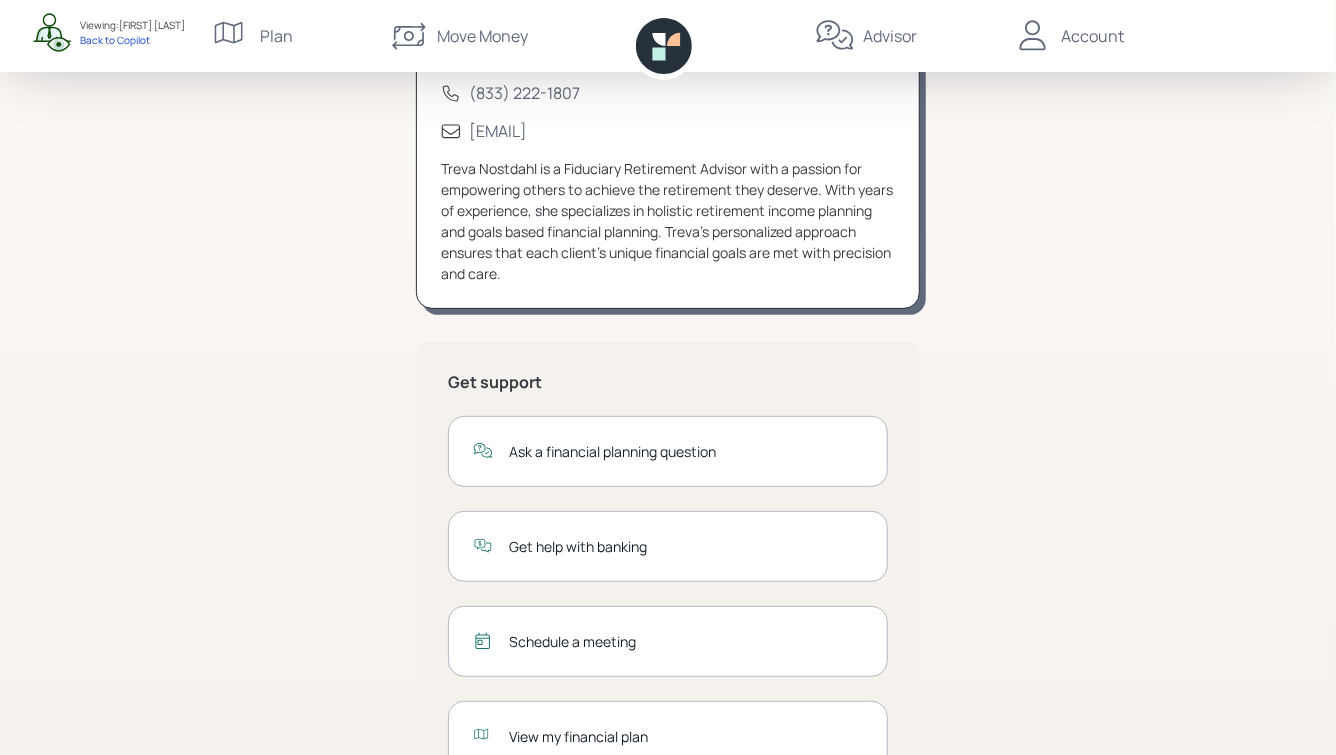 scroll, scrollTop: 0, scrollLeft: 0, axis: both 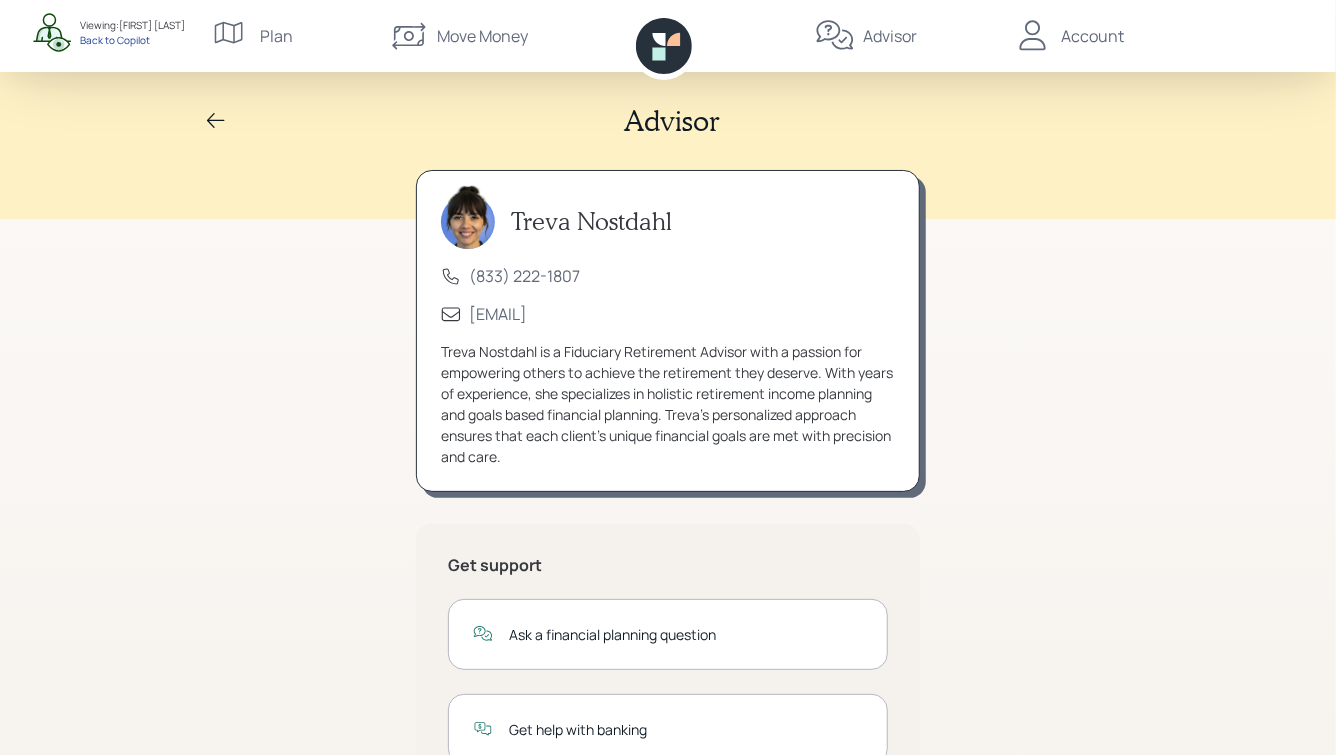 click on "Back to Copilot" at bounding box center [132, 40] 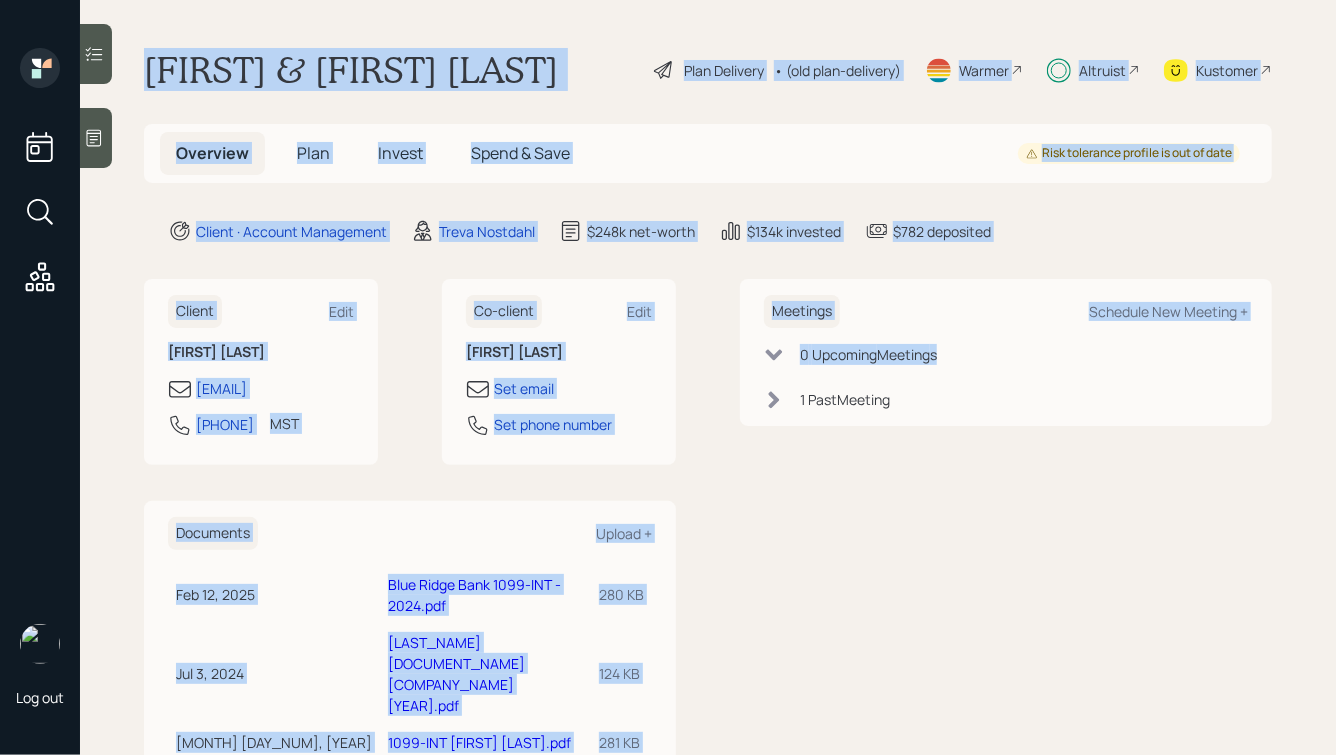 drag, startPoint x: 724, startPoint y: 450, endPoint x: 375, endPoint y: 40, distance: 538.42456 